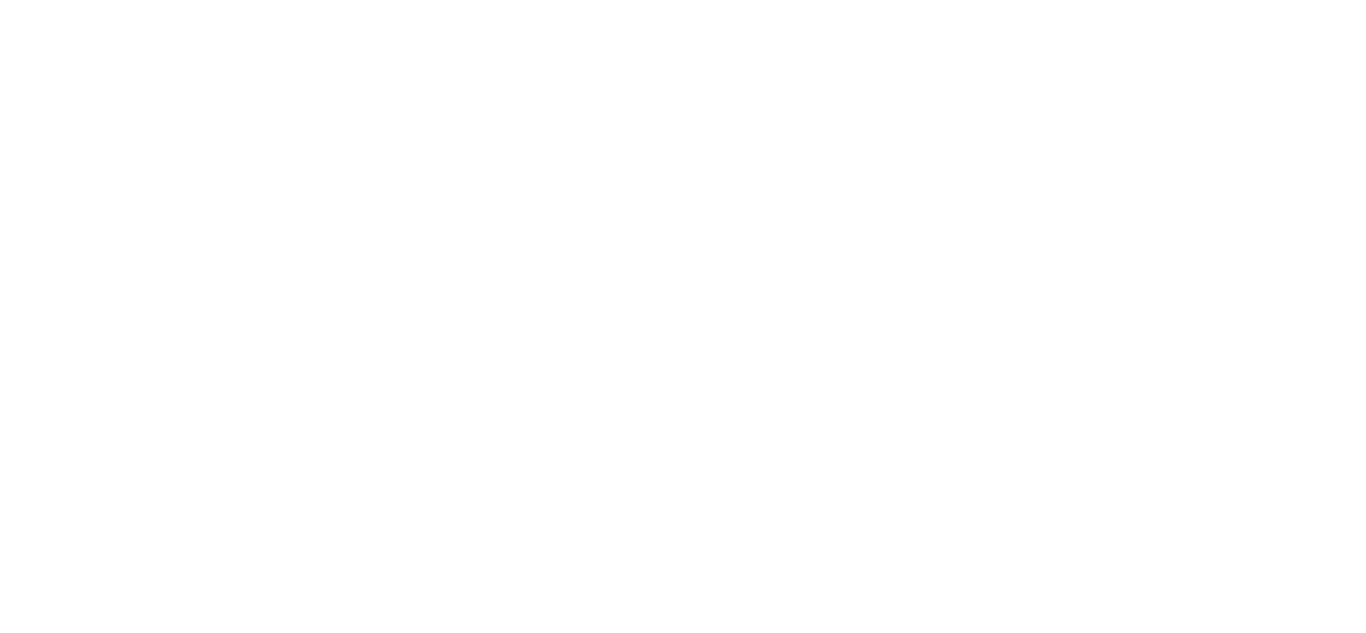 scroll, scrollTop: 0, scrollLeft: 0, axis: both 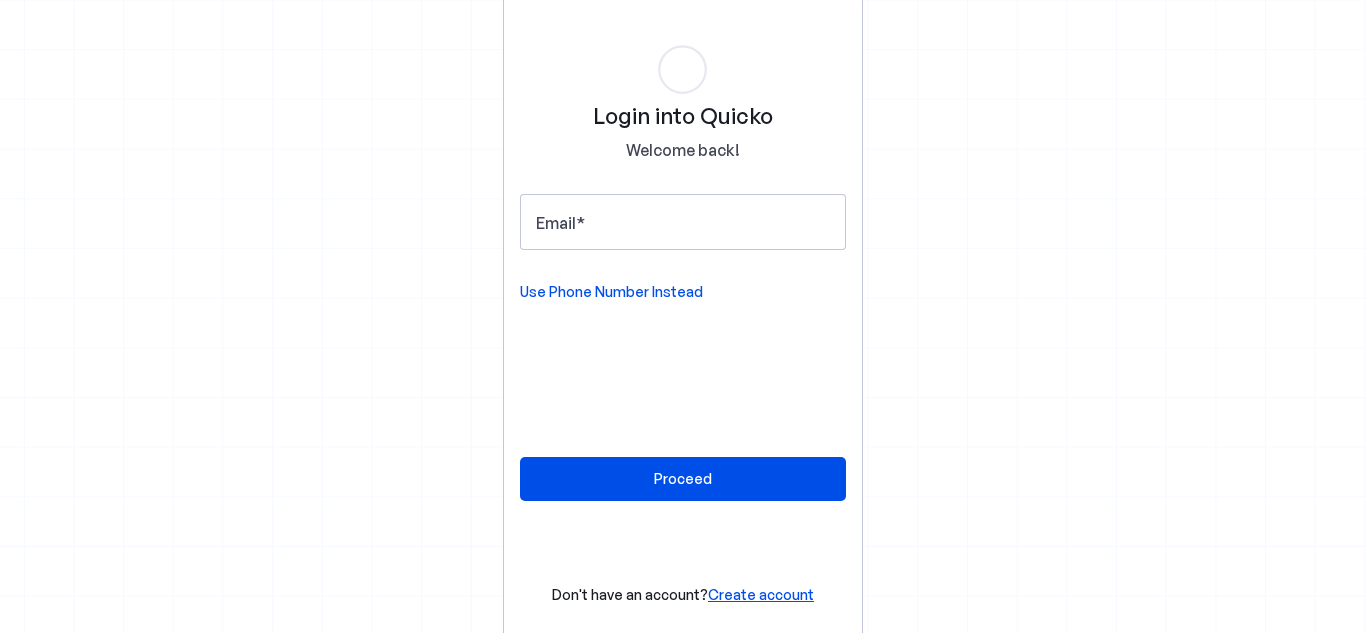 click on "Use Phone Number Instead" at bounding box center [611, 292] 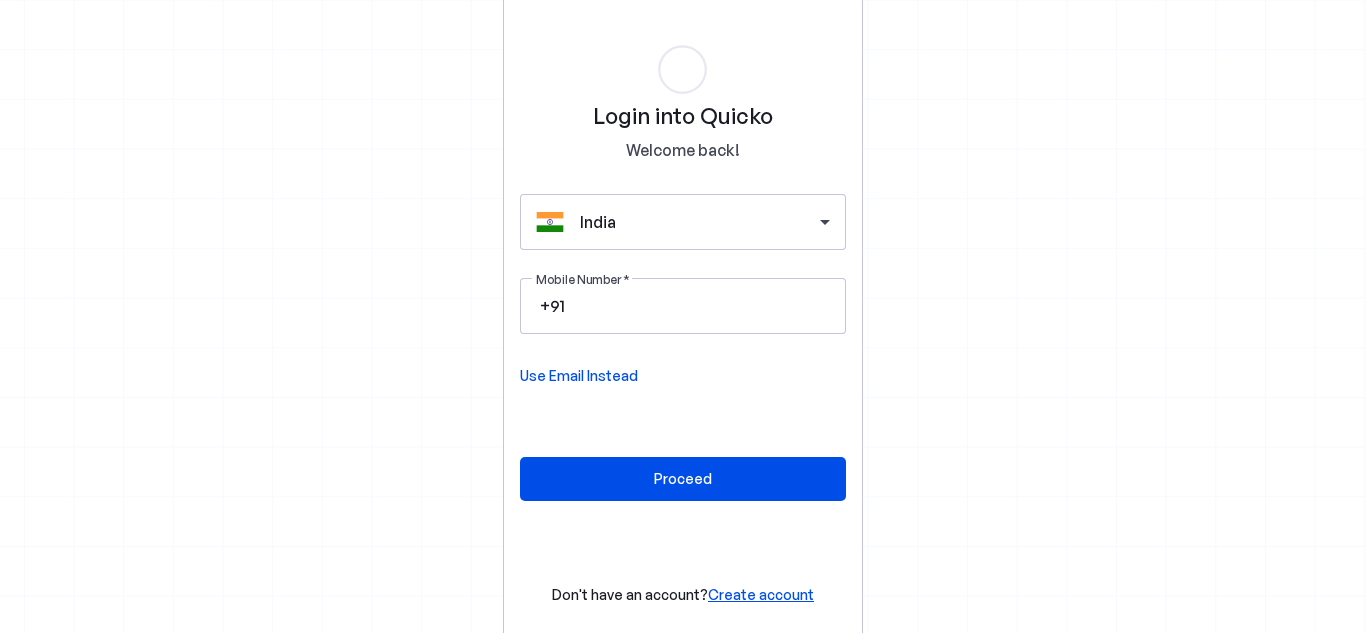 click on "Create account" at bounding box center (761, 594) 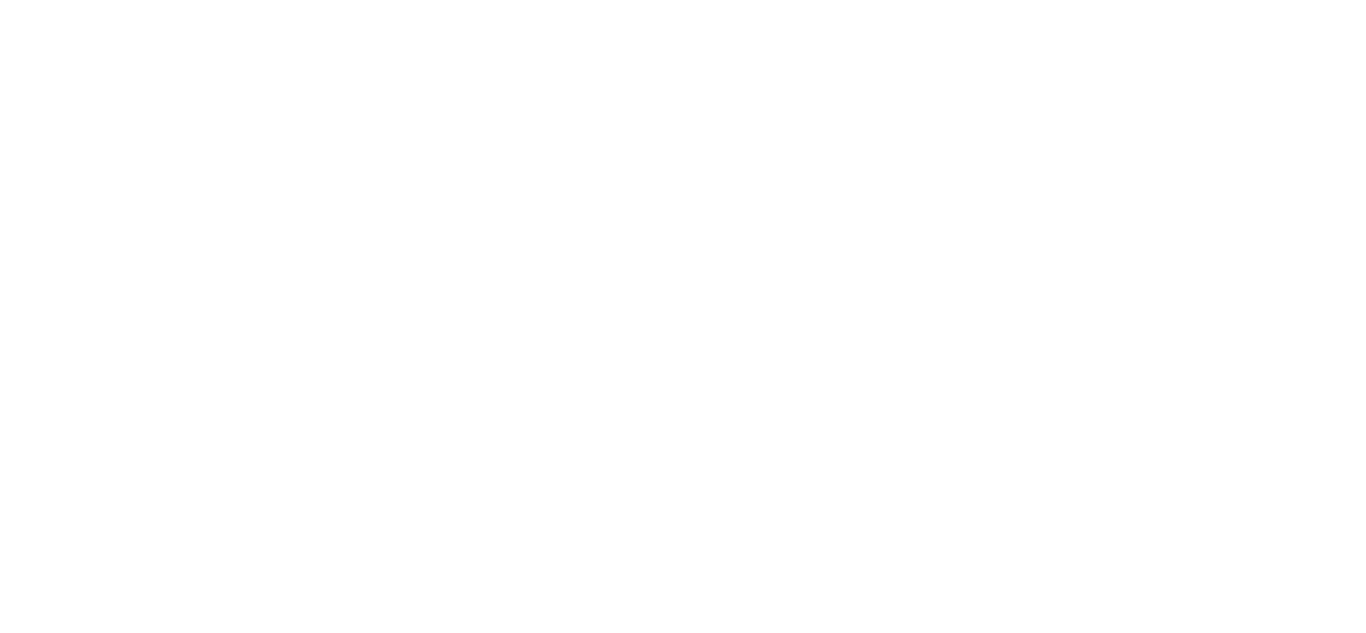 scroll, scrollTop: 0, scrollLeft: 0, axis: both 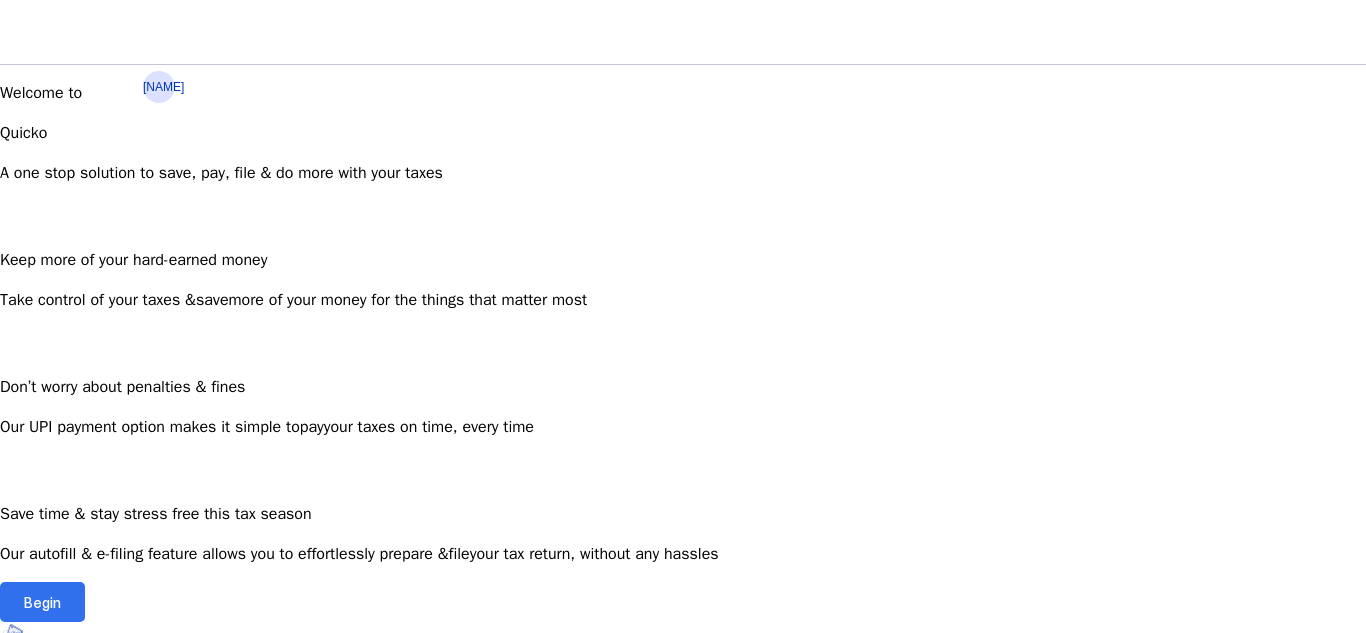 click at bounding box center (42, 602) 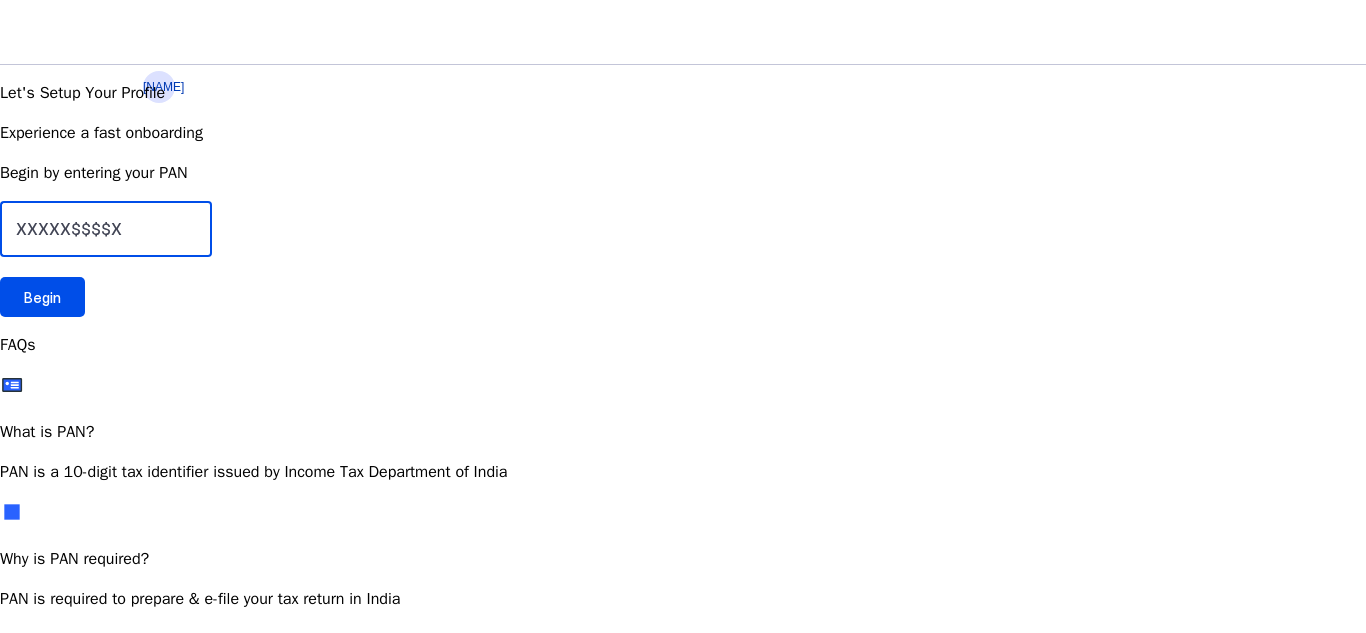 click at bounding box center [106, 229] 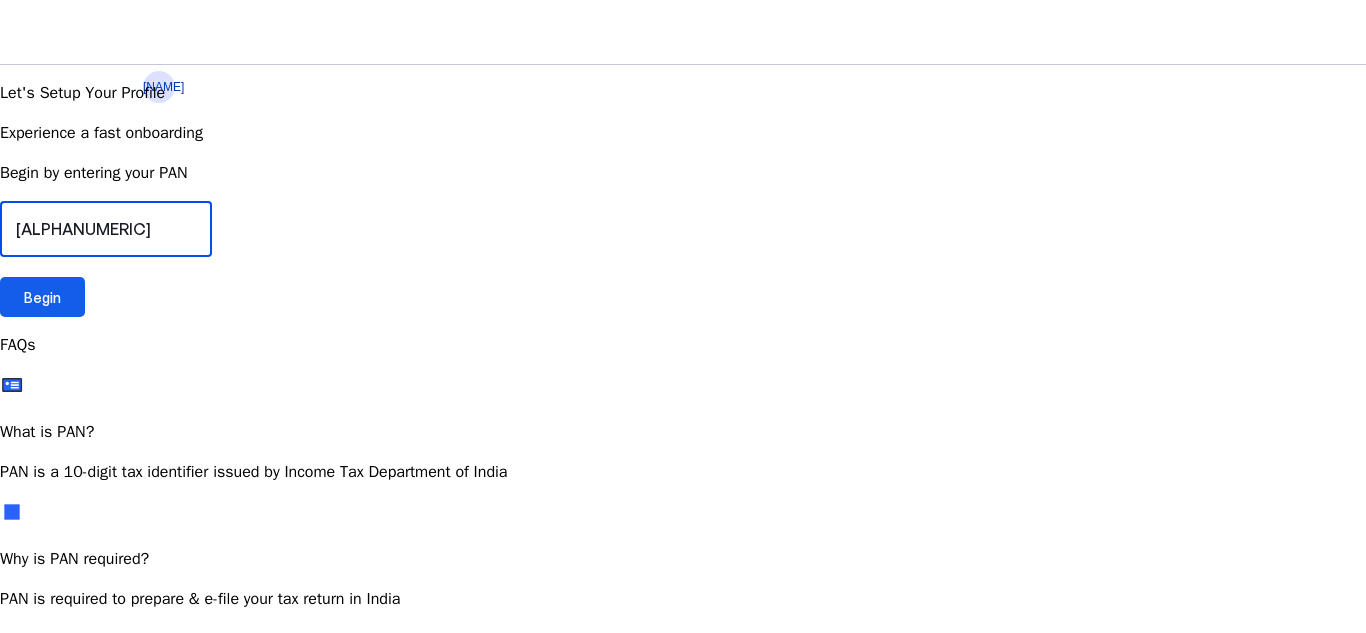 type on "[ALPHANUMERIC]" 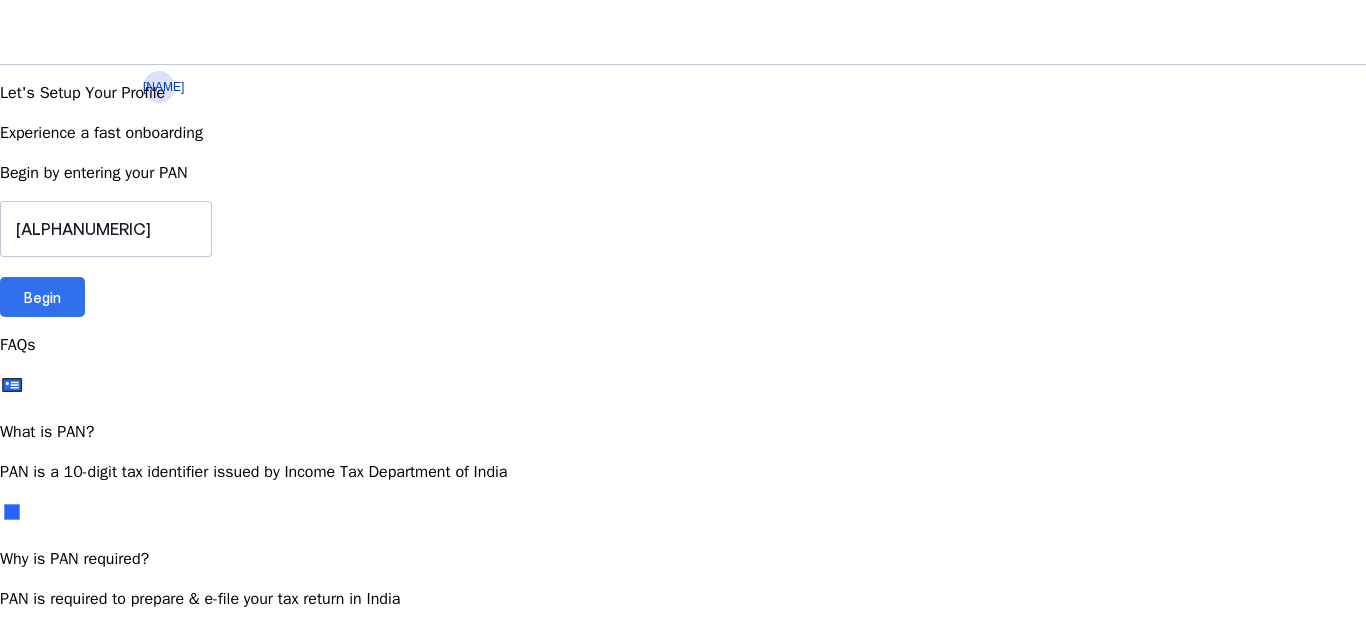 click on "Begin" at bounding box center [42, 297] 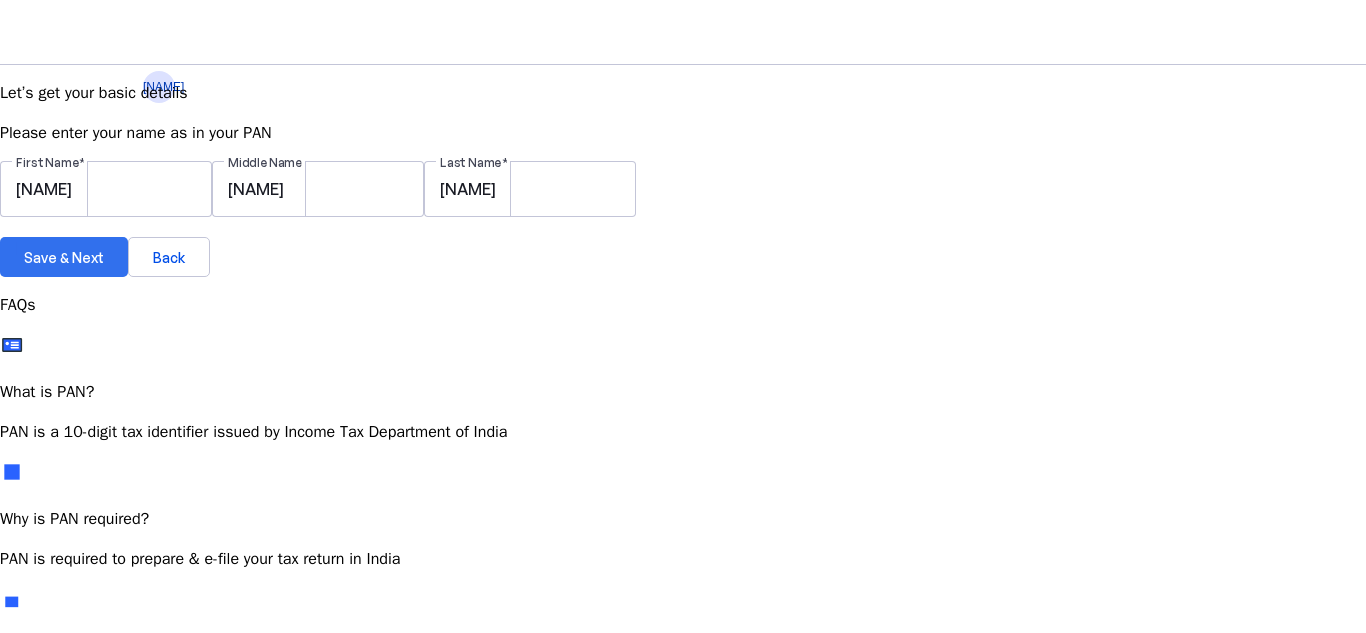 click on "Save & Next" at bounding box center [64, 257] 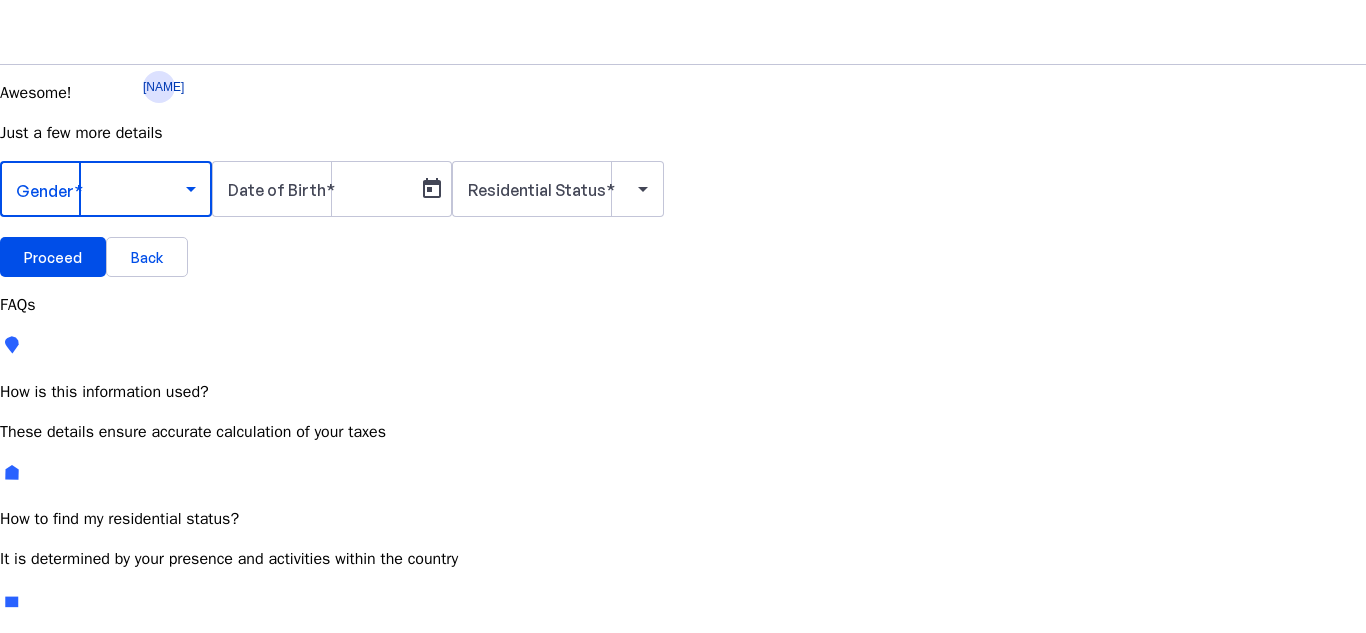 click at bounding box center [101, 189] 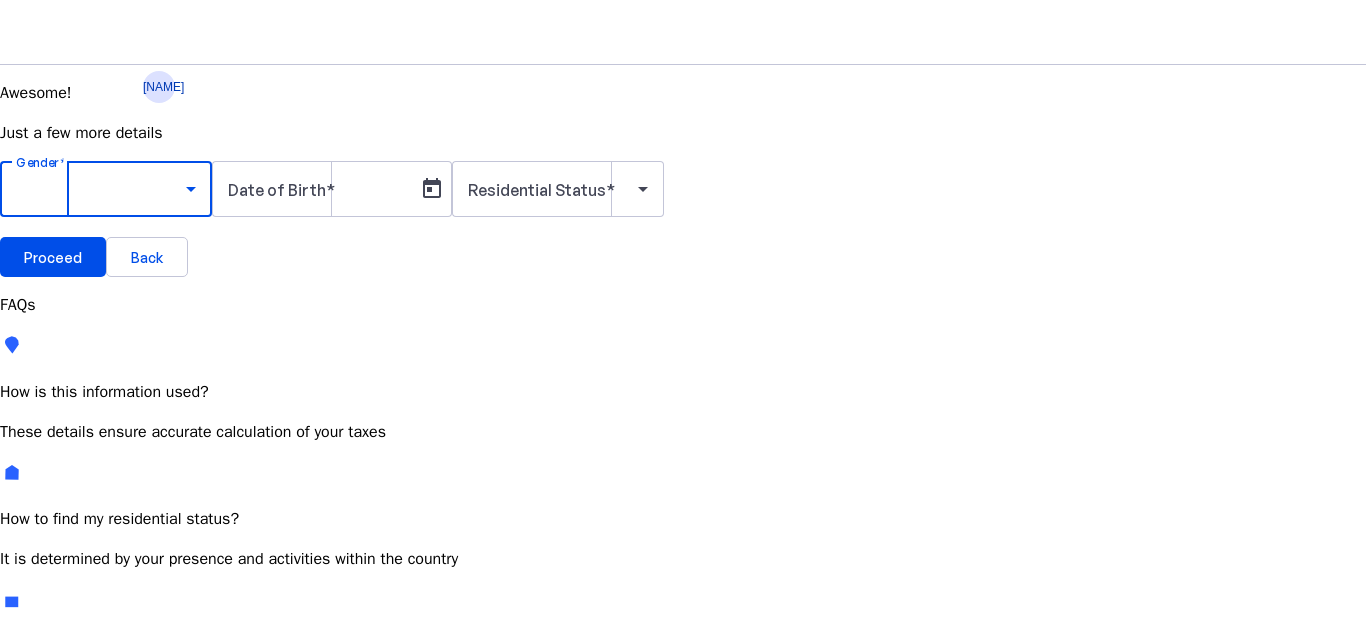click on "Male" at bounding box center [154, 746] 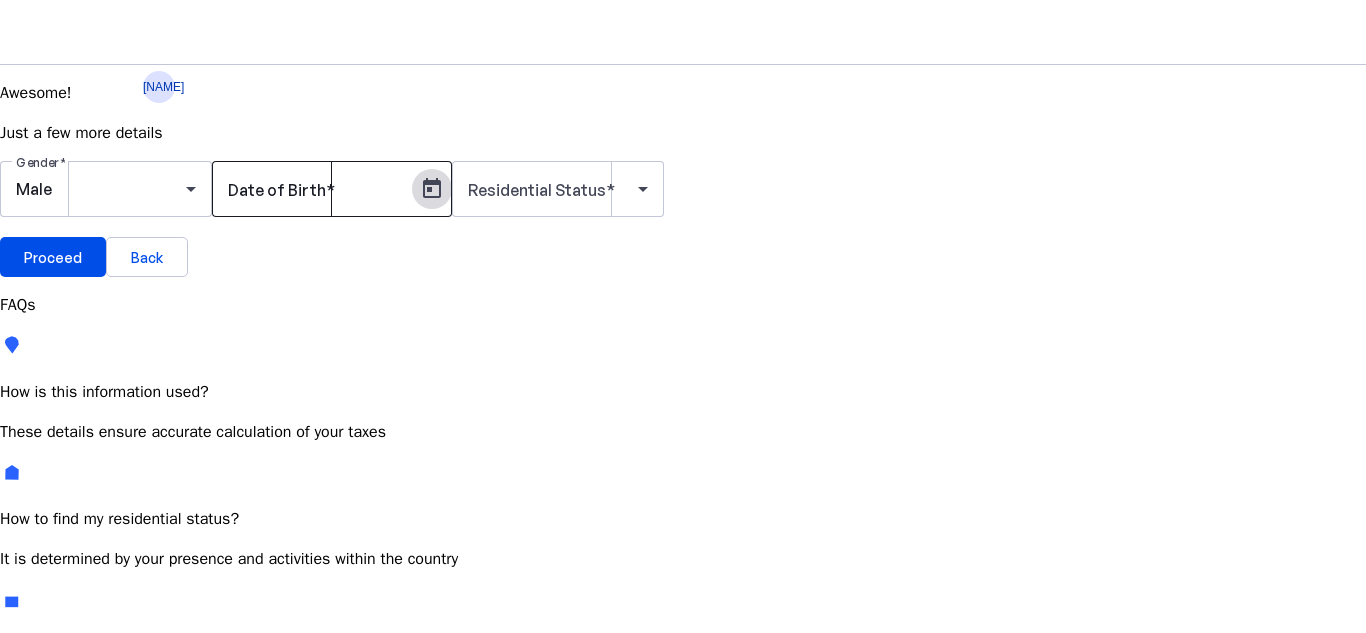 click at bounding box center [432, 189] 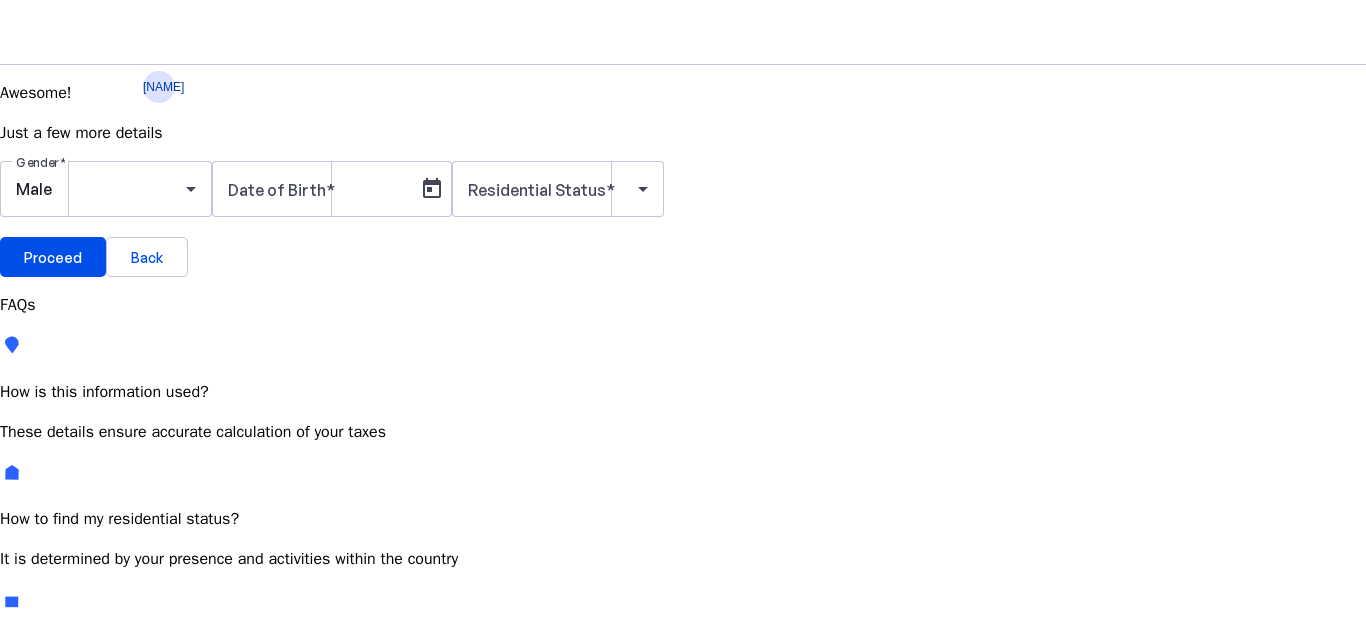 click at bounding box center (124, 756) 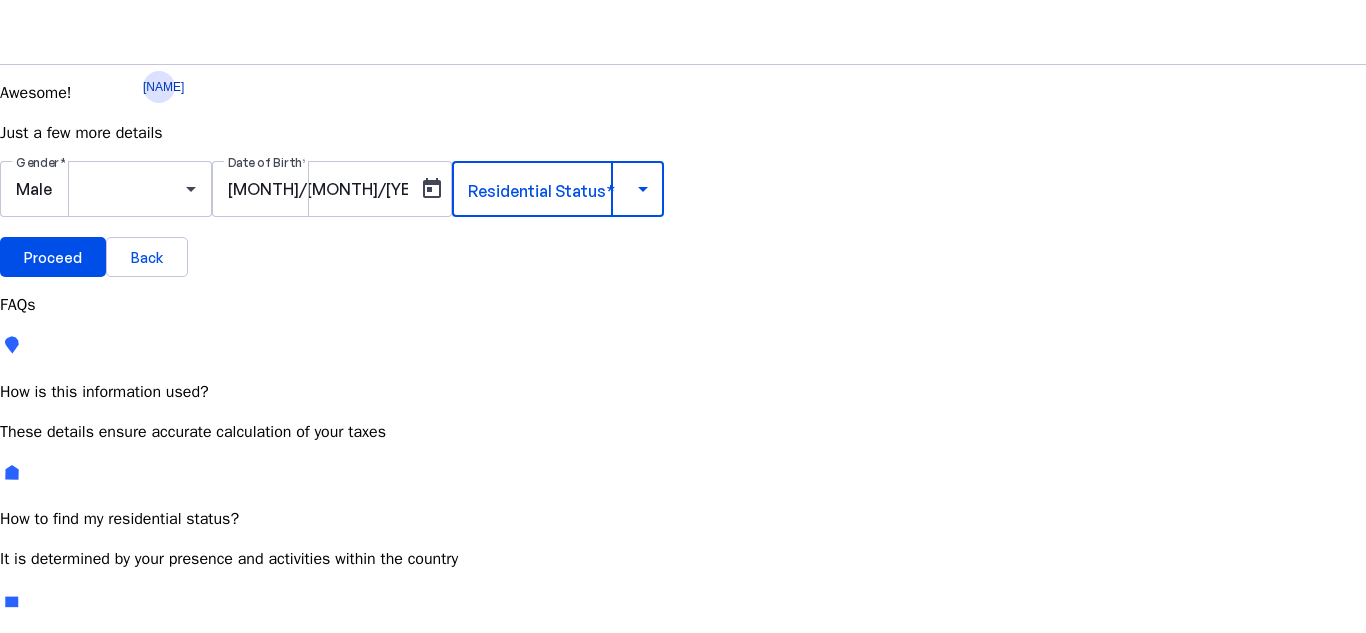 click at bounding box center (553, 189) 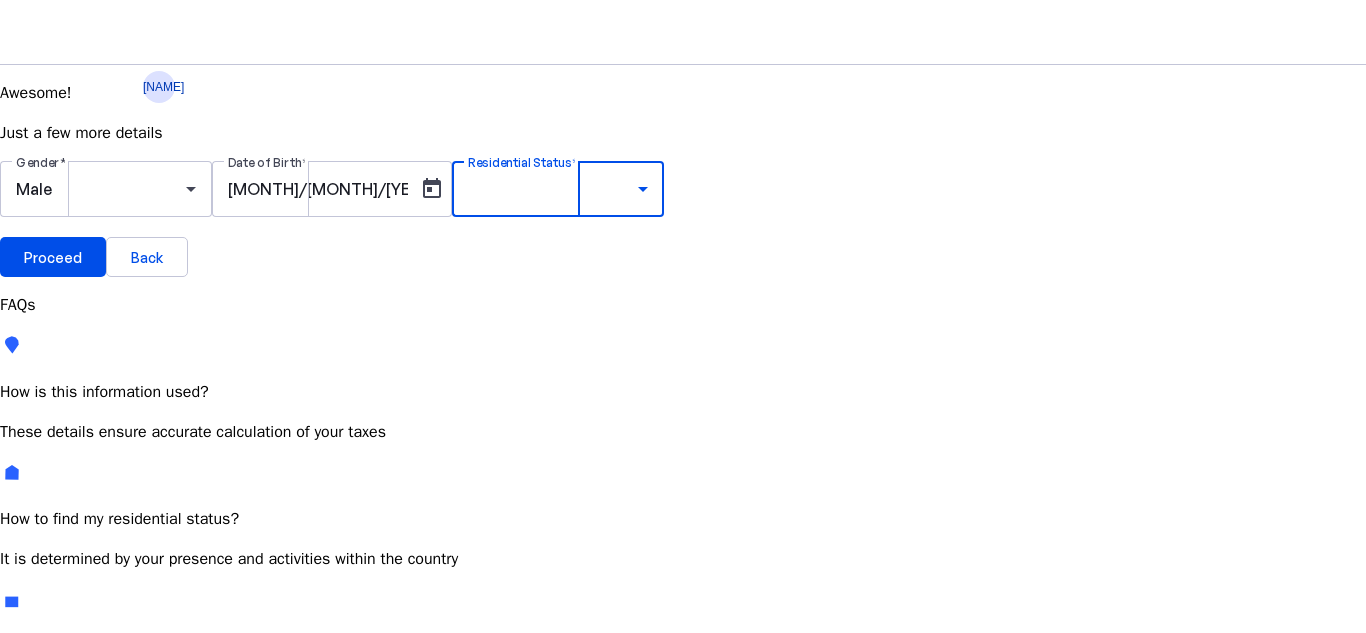 click on "Most Common" at bounding box center [72, 784] 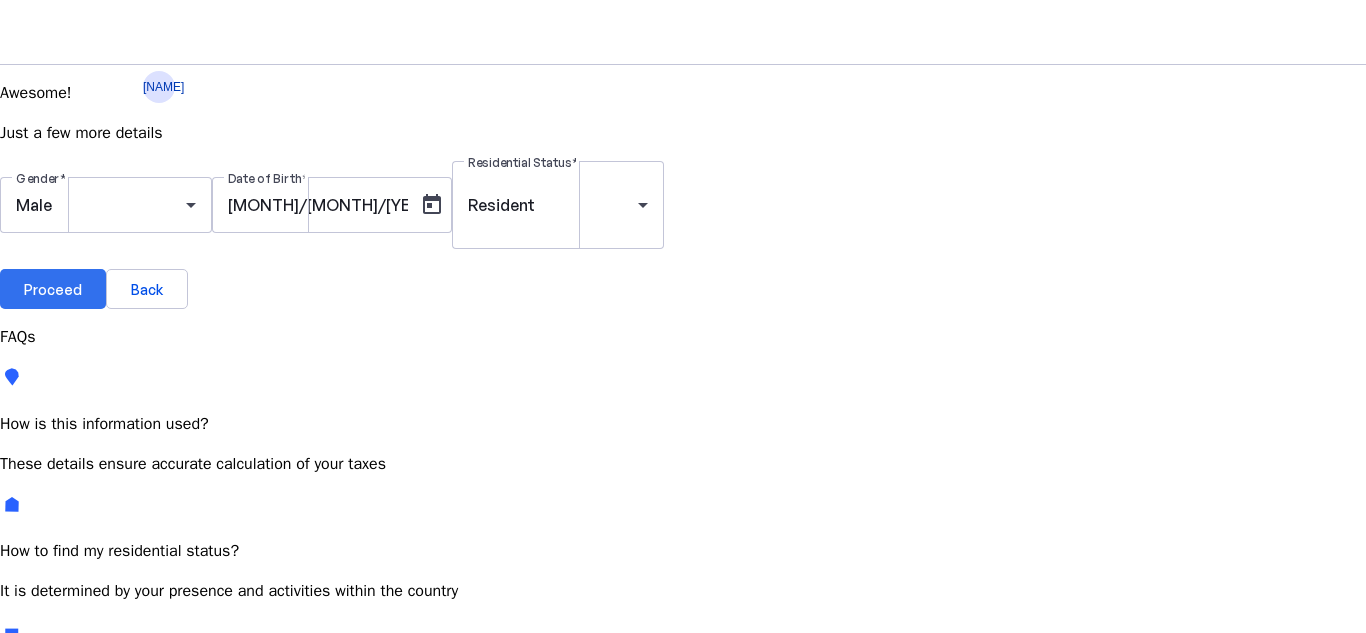 click on "Proceed" at bounding box center [53, 289] 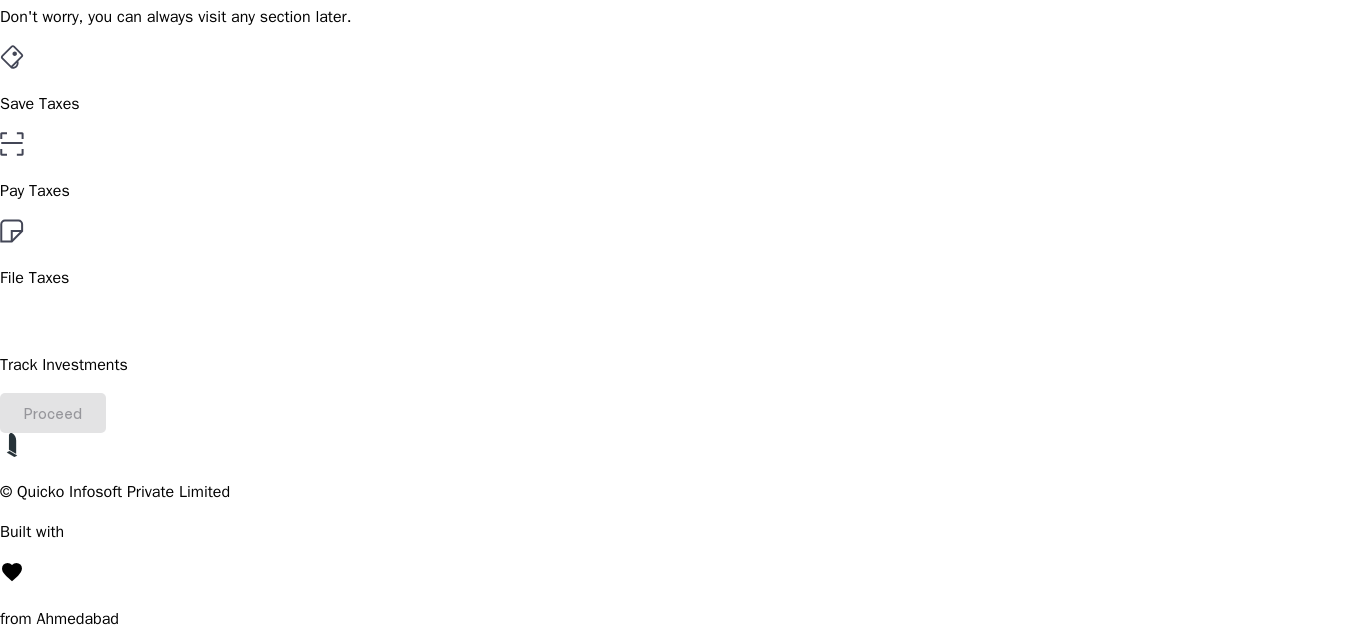scroll, scrollTop: 142, scrollLeft: 0, axis: vertical 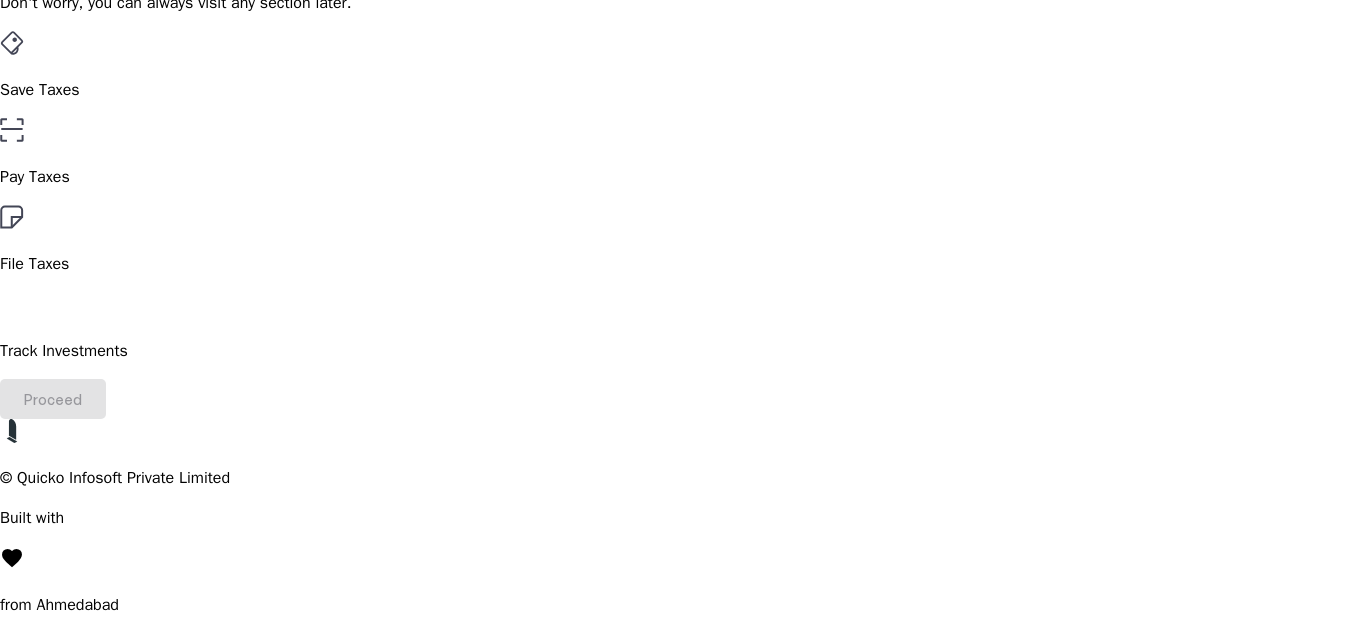 click on "File Taxes" at bounding box center (683, 240) 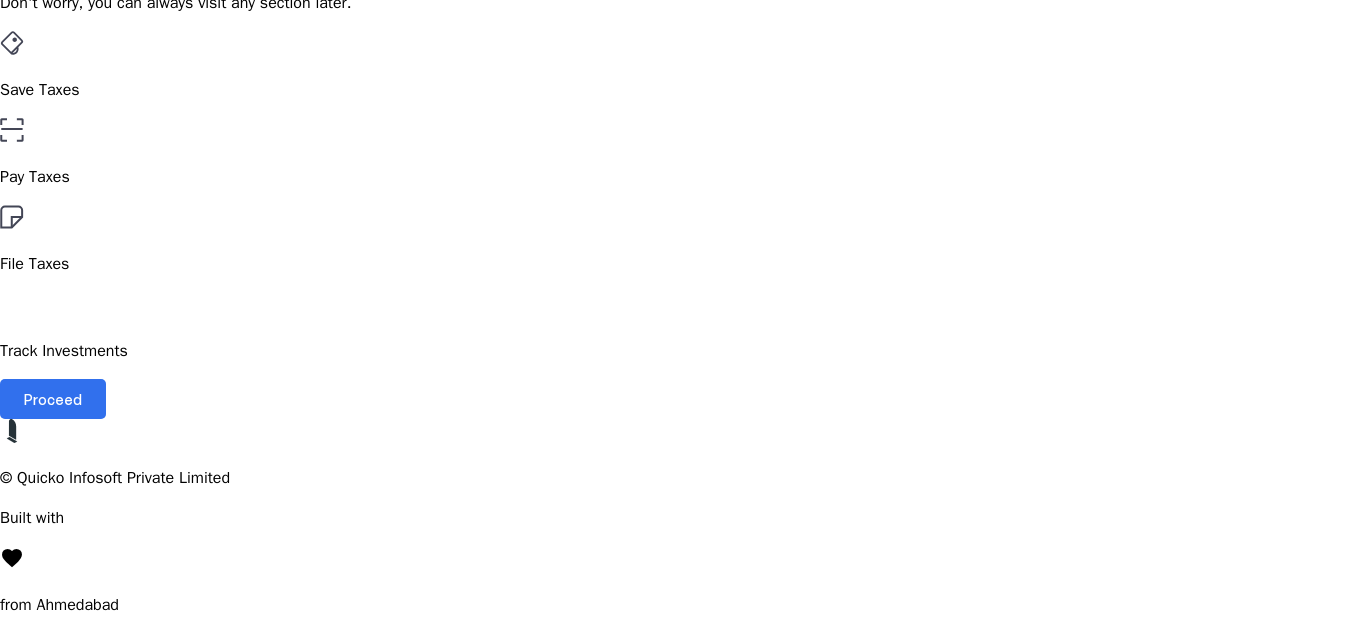 click on "Proceed" at bounding box center [53, 399] 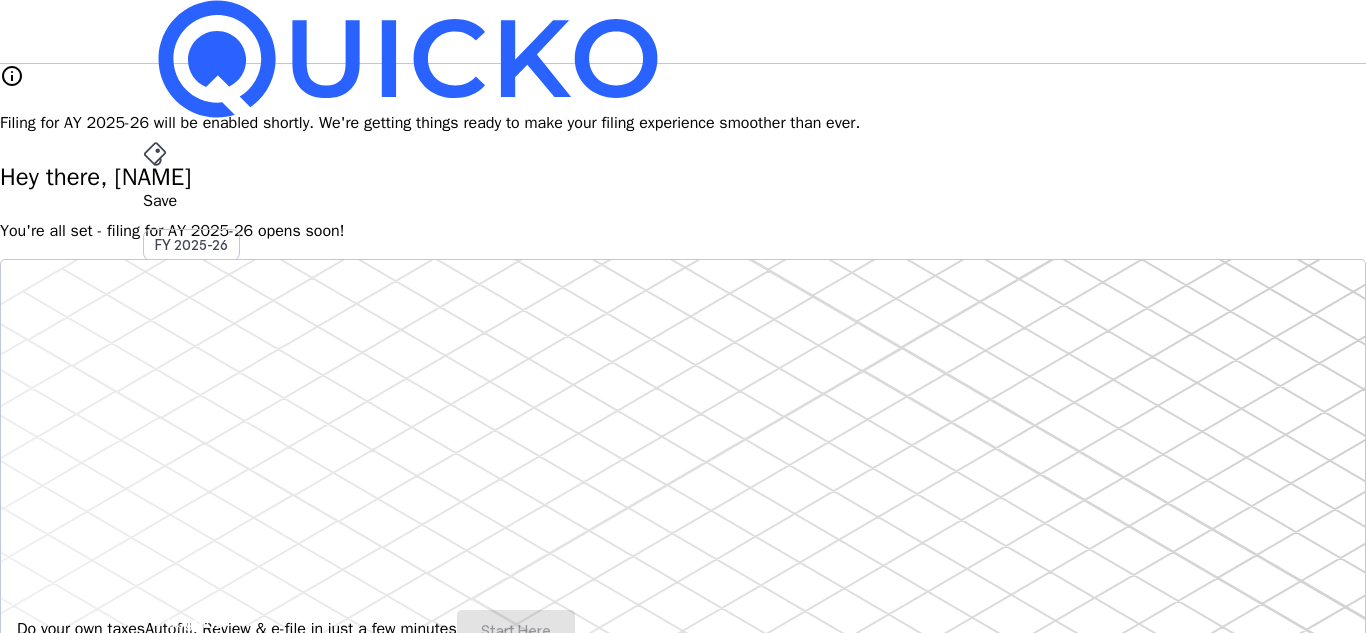 scroll, scrollTop: 0, scrollLeft: 0, axis: both 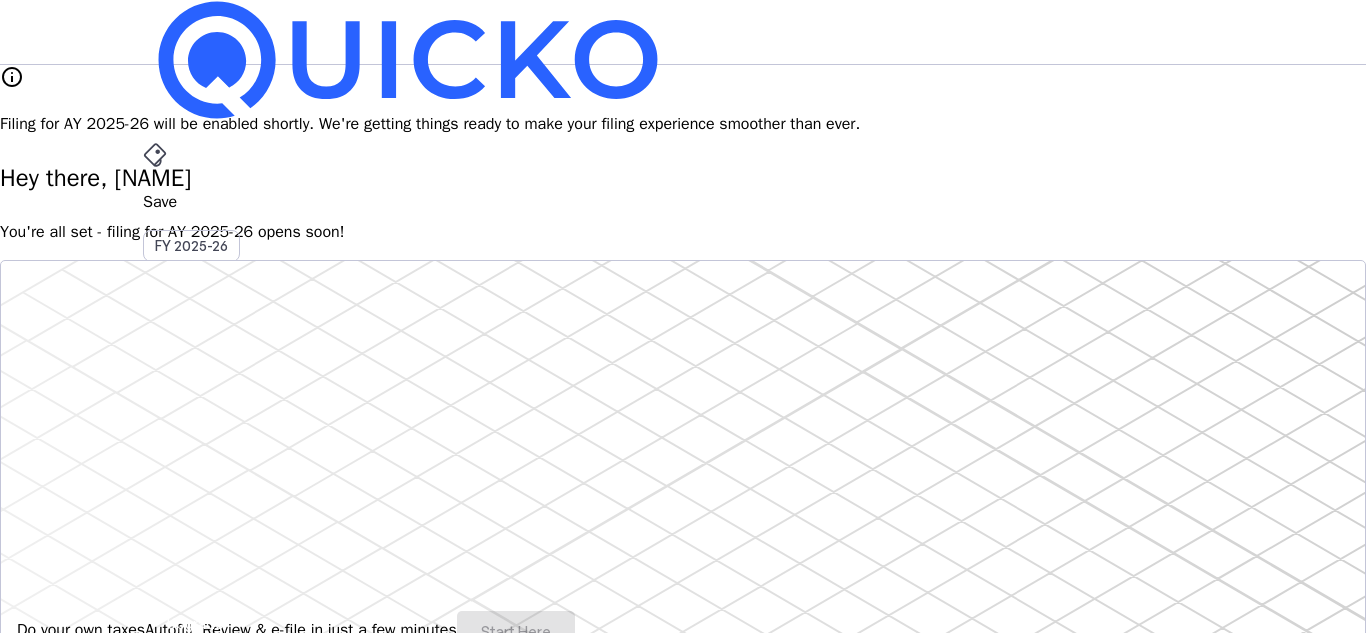 click on "File AY 2025-26" at bounding box center (683, 202) 